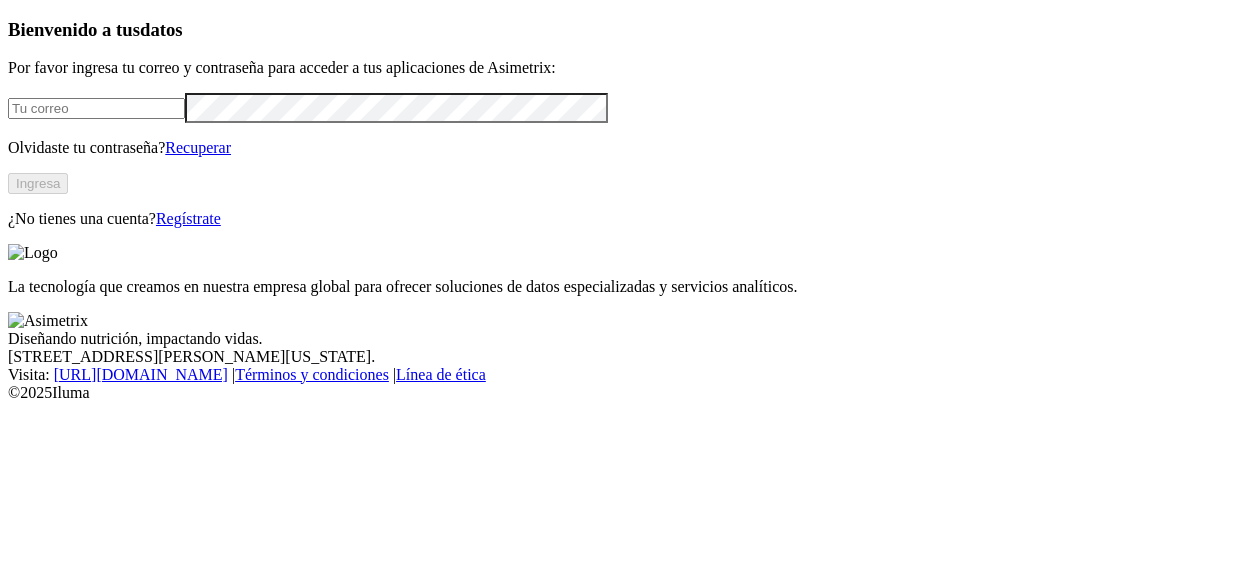 scroll, scrollTop: 0, scrollLeft: 0, axis: both 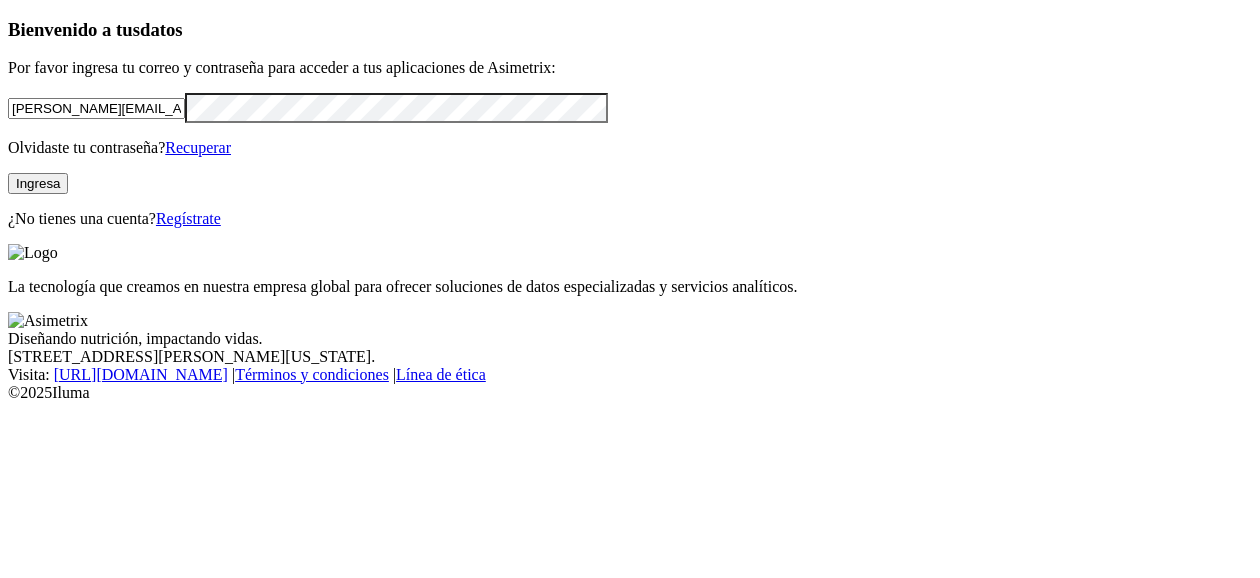click at bounding box center (0, 0) 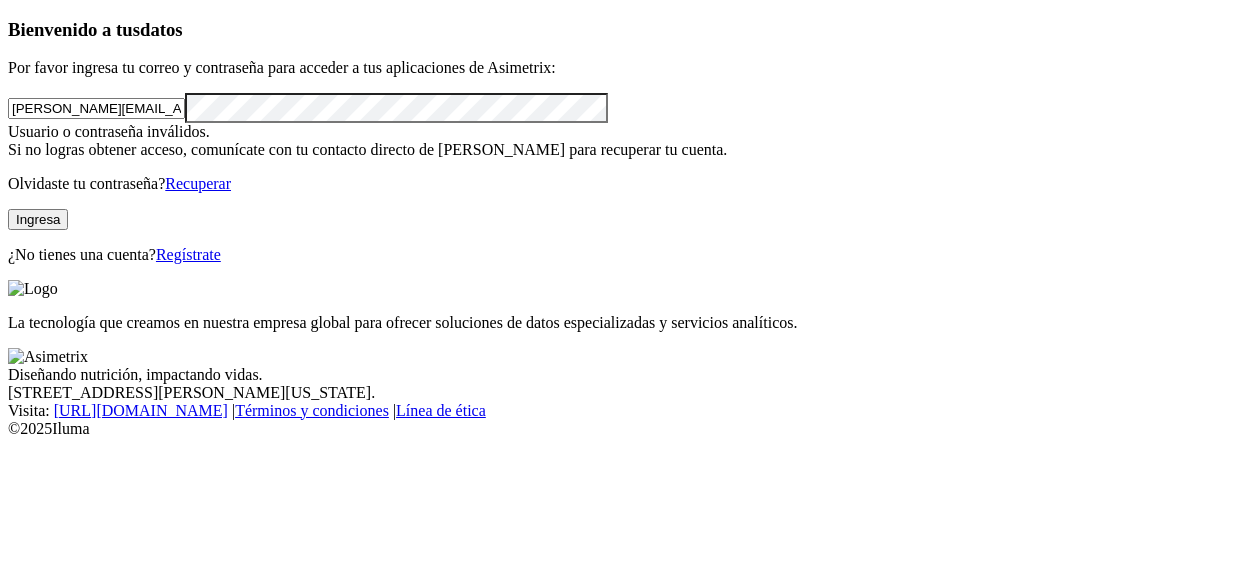click on "Bienvenido a tus  datos Por favor ingresa tu correo y contraseña para acceder a tus aplicaciones de Asimetrix: juliana.vidal@grupobios.co Usuario o contraseña inválidos. Si no logras obtener acceso, comunícate con tu contacto directo de Asimetrix para recuperar tu cuenta. Olvidaste tu contraseña?  Recuperar Ingresa ¿No tienes una cuenta?  Regístrate La tecnología que creamos en nuestra empresa global para ofrecer soluciones de datos especializadas y servicios analíticos. Diseñando nutrición, impactando vidas. 1307 Person St, Durham, North Carolina. Visita :    https://iluma.bio    |  Términos y condiciones    |  Línea de ética ©  2025  Iluma" at bounding box center [630, 223] 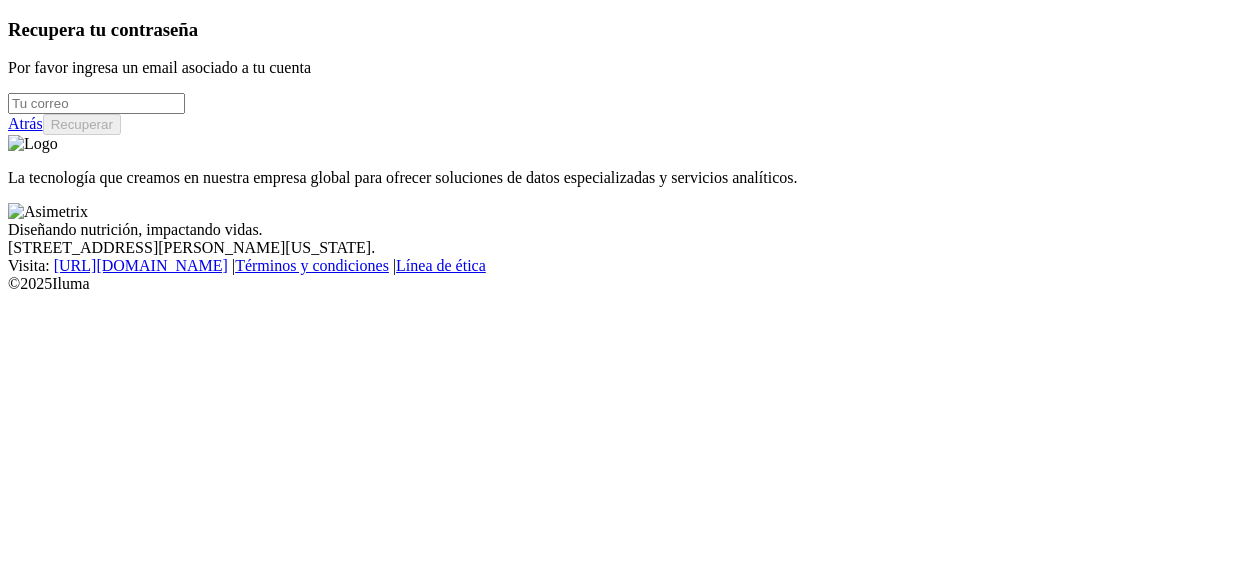click at bounding box center (96, 103) 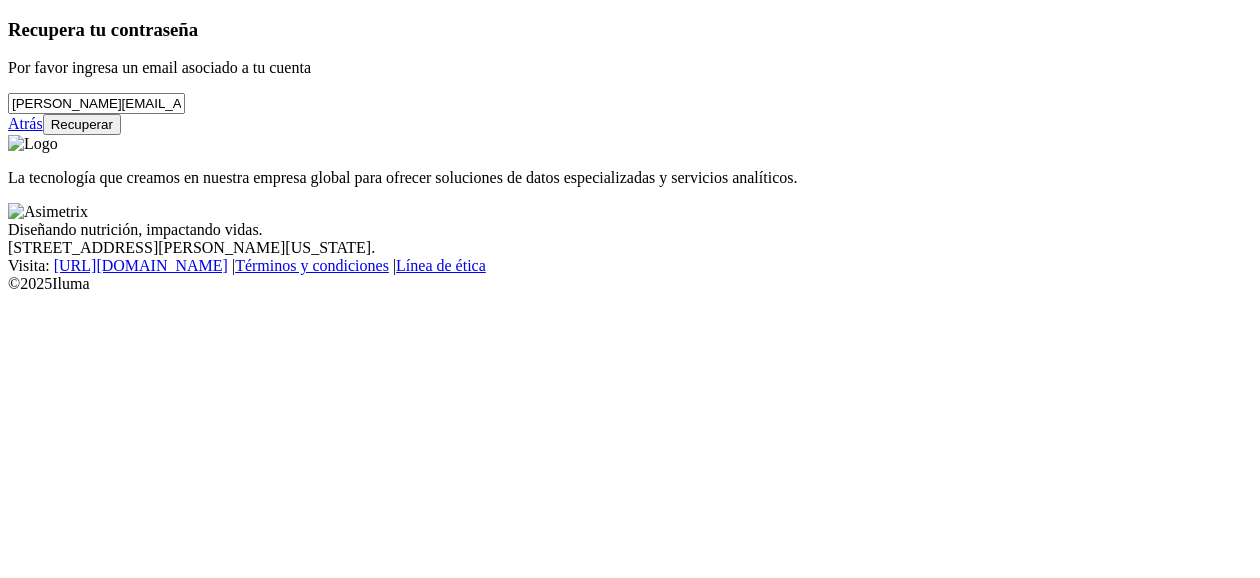 click on "Recuperar" at bounding box center [82, 124] 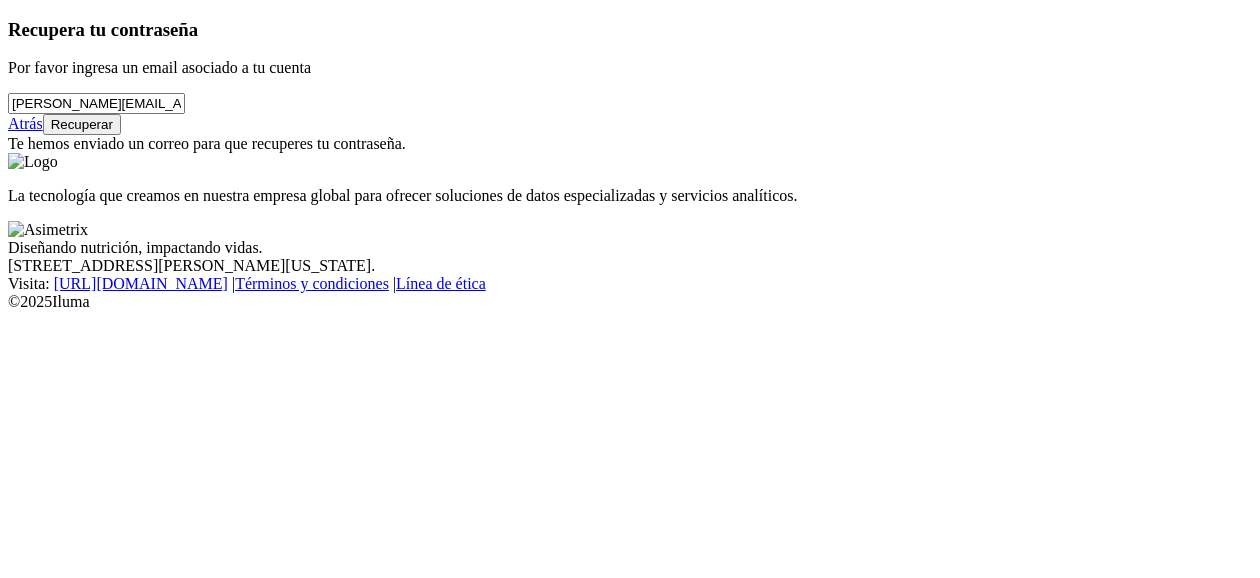 click on "Recuperar" at bounding box center [82, 124] 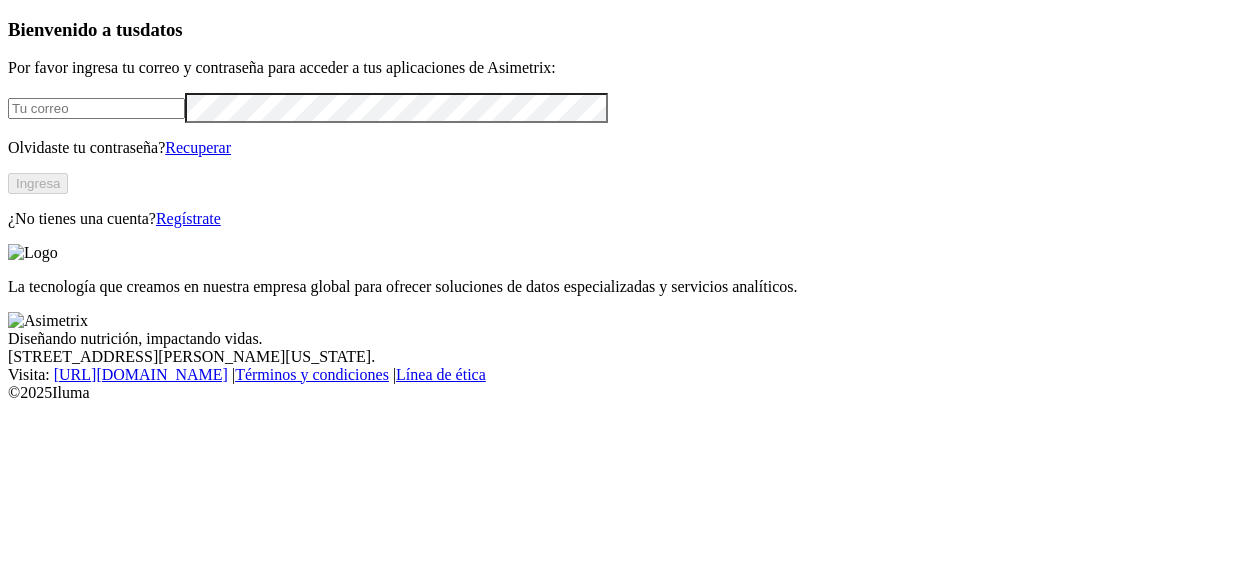 click at bounding box center [96, 108] 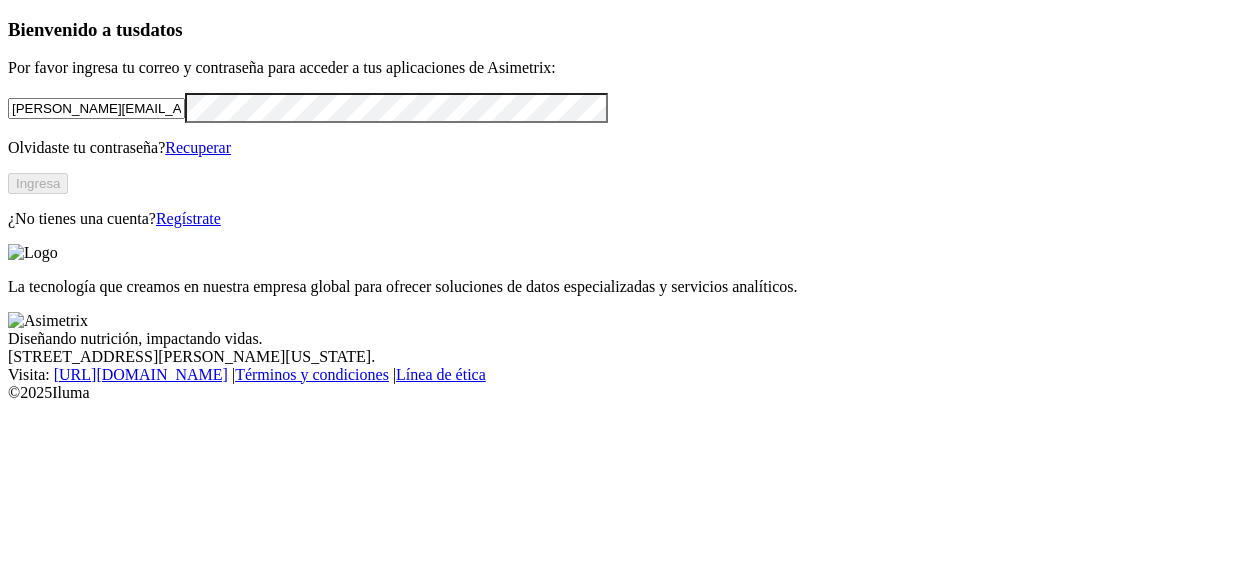type on "juliana.vidal@finca.co" 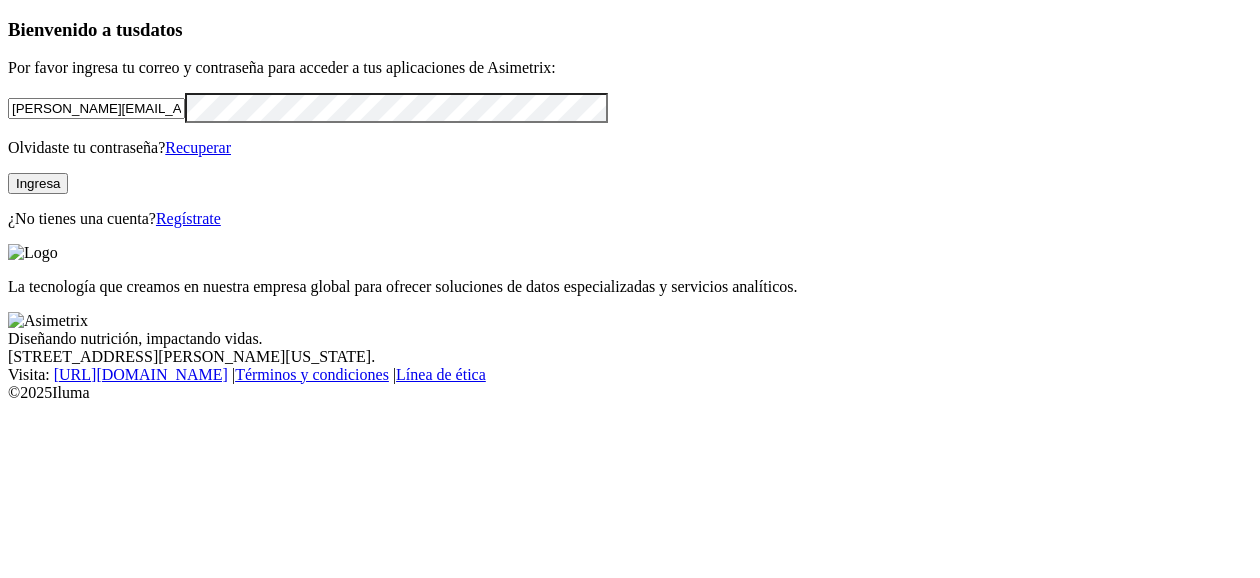 click on "Bienvenido a tus  datos Por favor ingresa tu correo y contraseña para acceder a tus aplicaciones de Asimetrix: juliana.vidal@finca.co Olvidaste tu contraseña?  Recuperar Ingresa ¿No tienes una cuenta?  Regístrate" at bounding box center [630, 123] 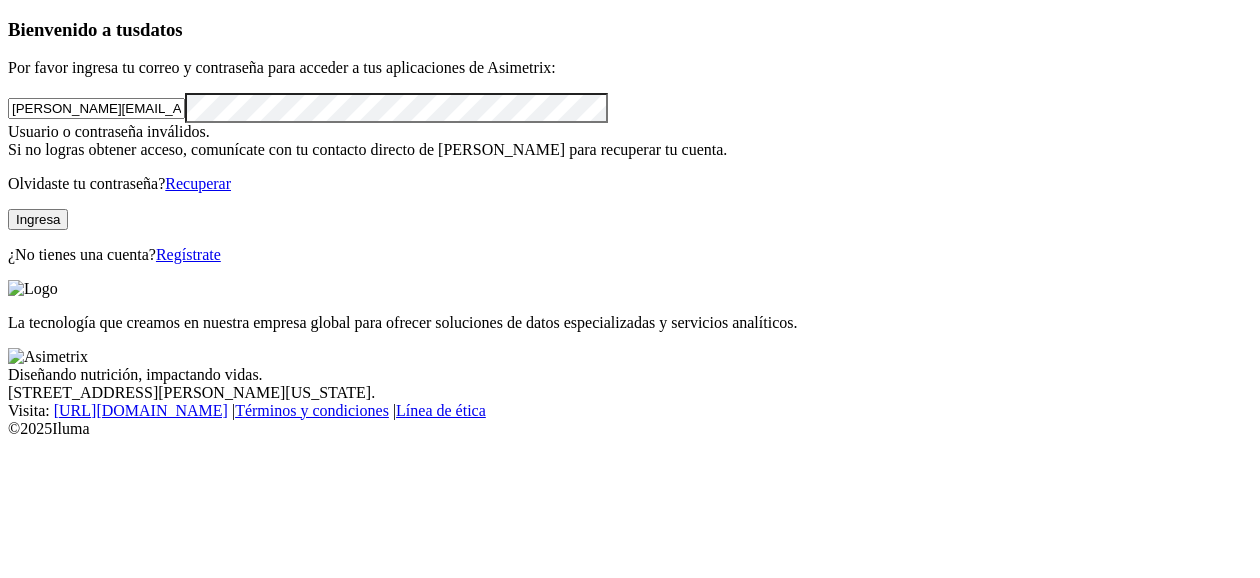 click on "Recuperar" at bounding box center (198, 183) 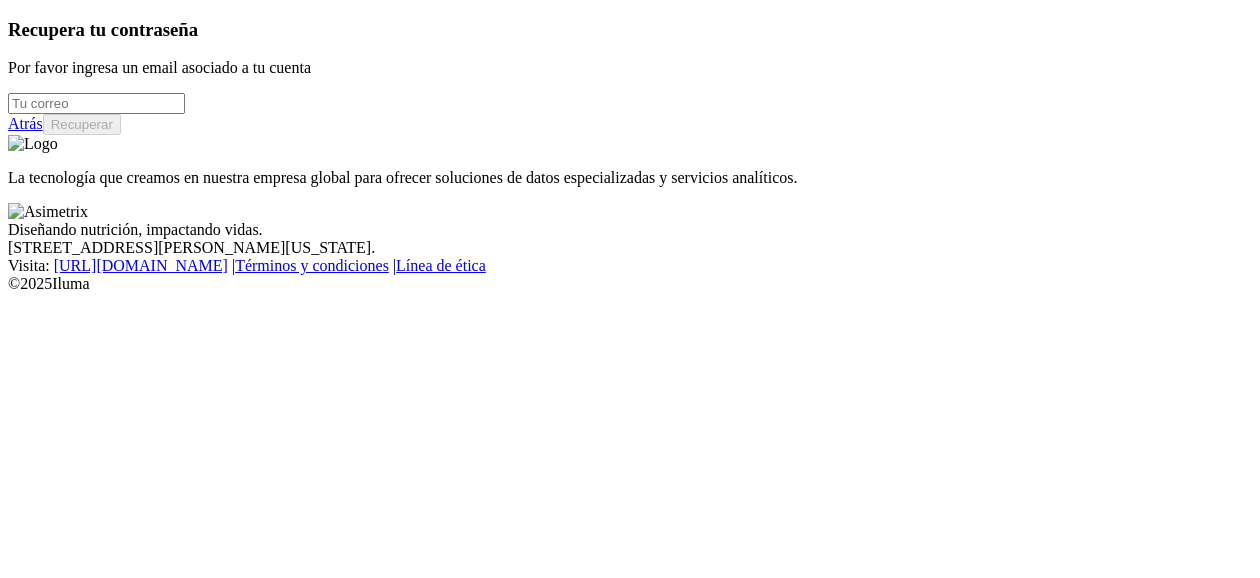 click at bounding box center [96, 103] 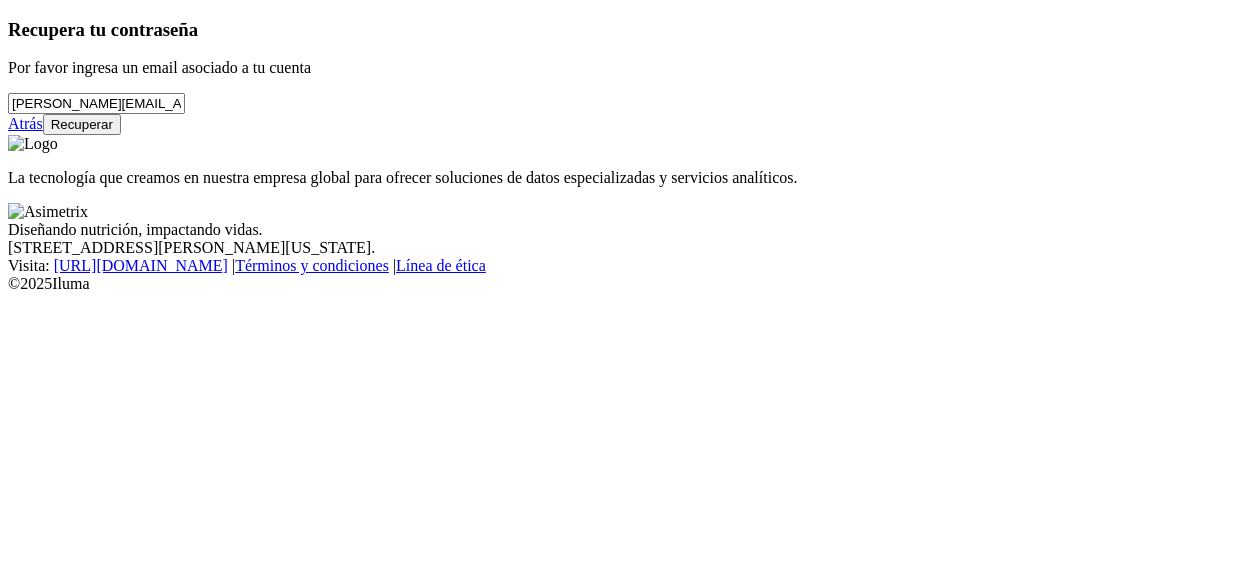 click on "Recuperar" at bounding box center [82, 124] 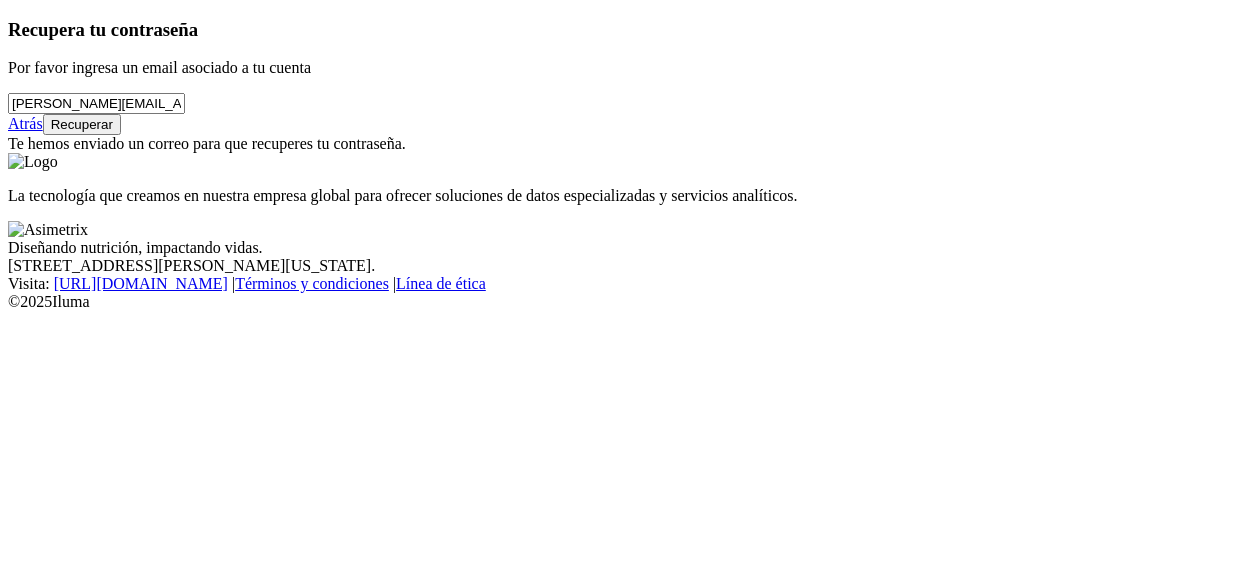 click on "juliana.vidal@finca.co" at bounding box center (96, 103) 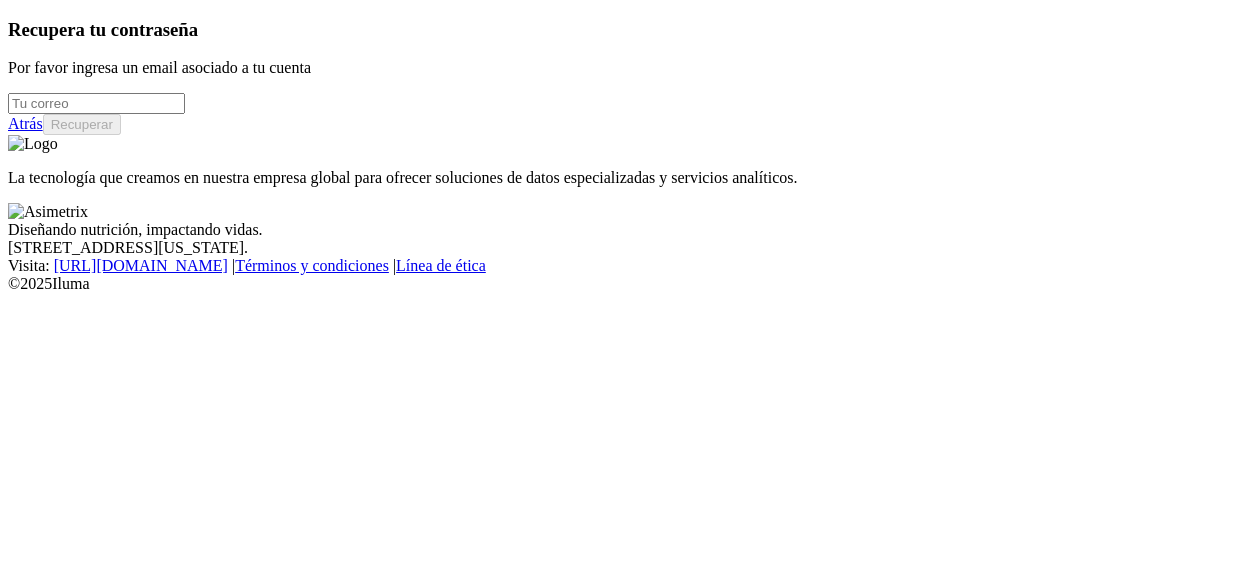 scroll, scrollTop: 0, scrollLeft: 0, axis: both 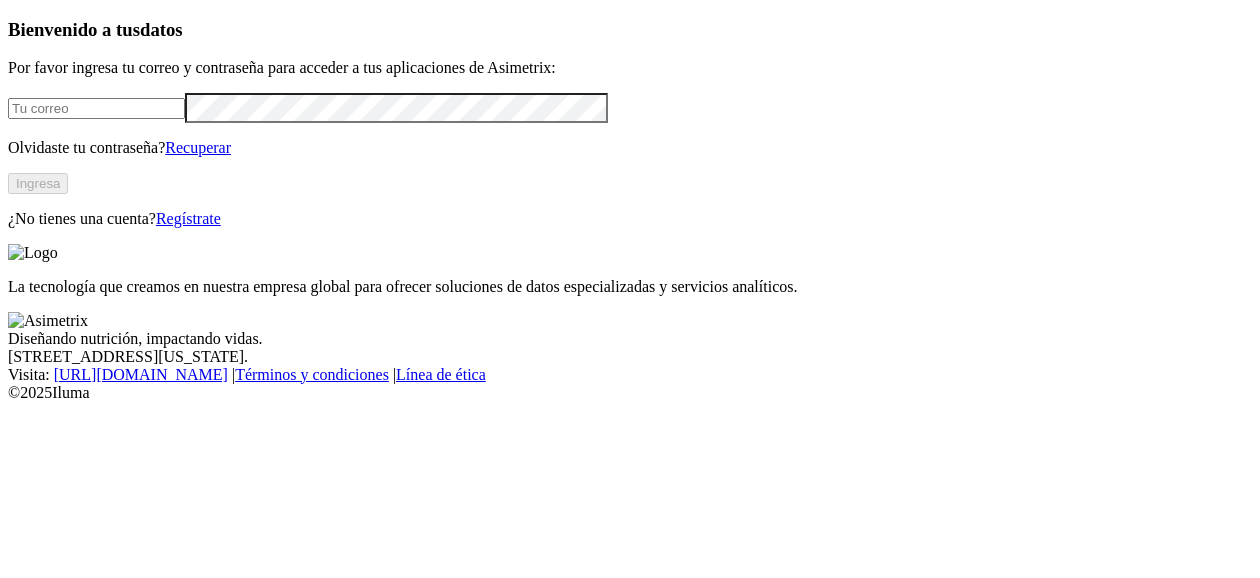 click at bounding box center (96, 108) 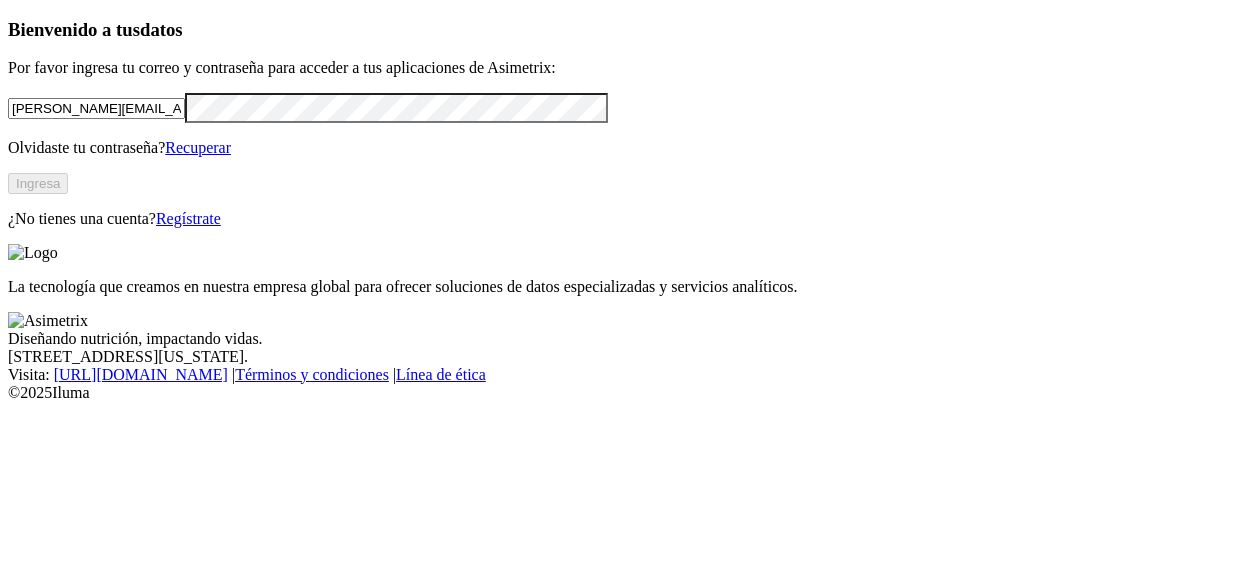 type on "juliana.vidal@grupobios.co" 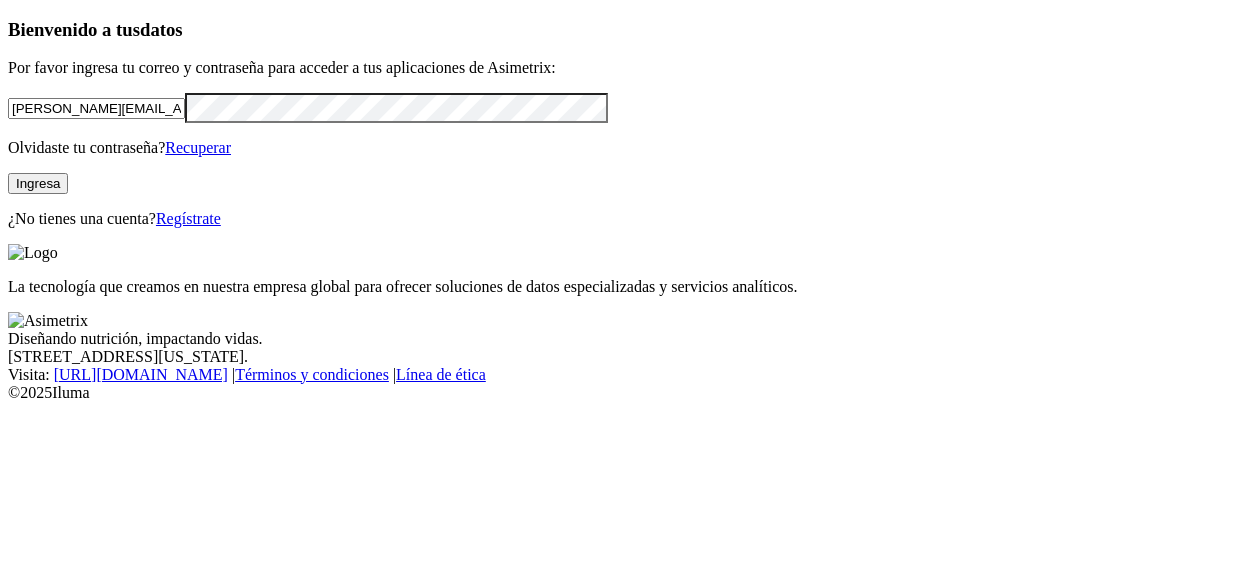 click at bounding box center (0, 0) 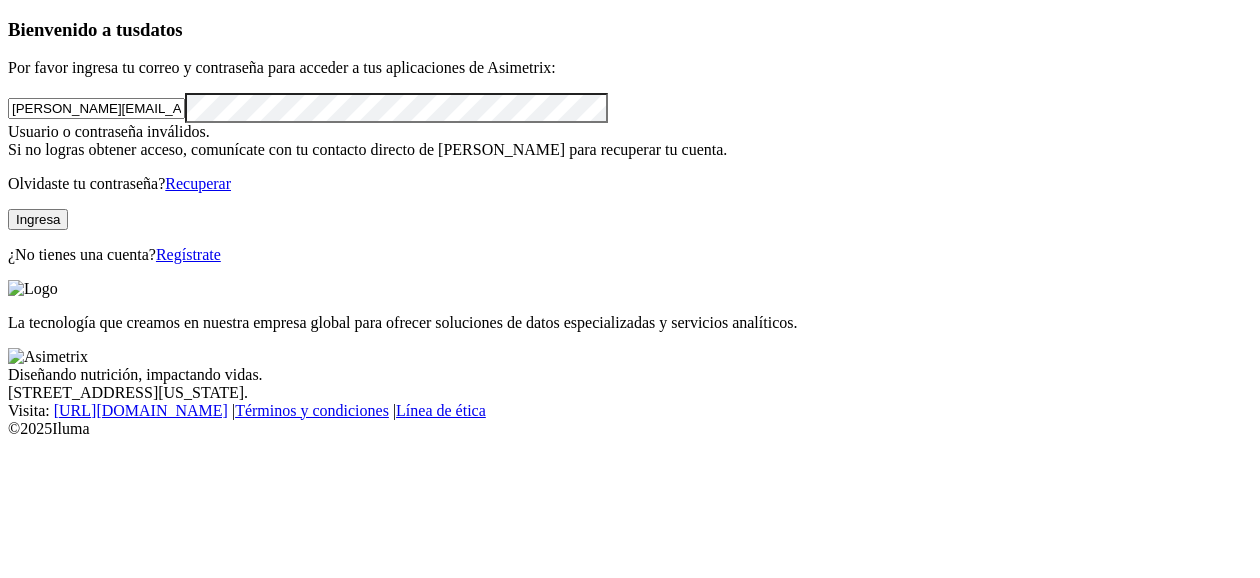 click on "Recuperar" at bounding box center (198, 183) 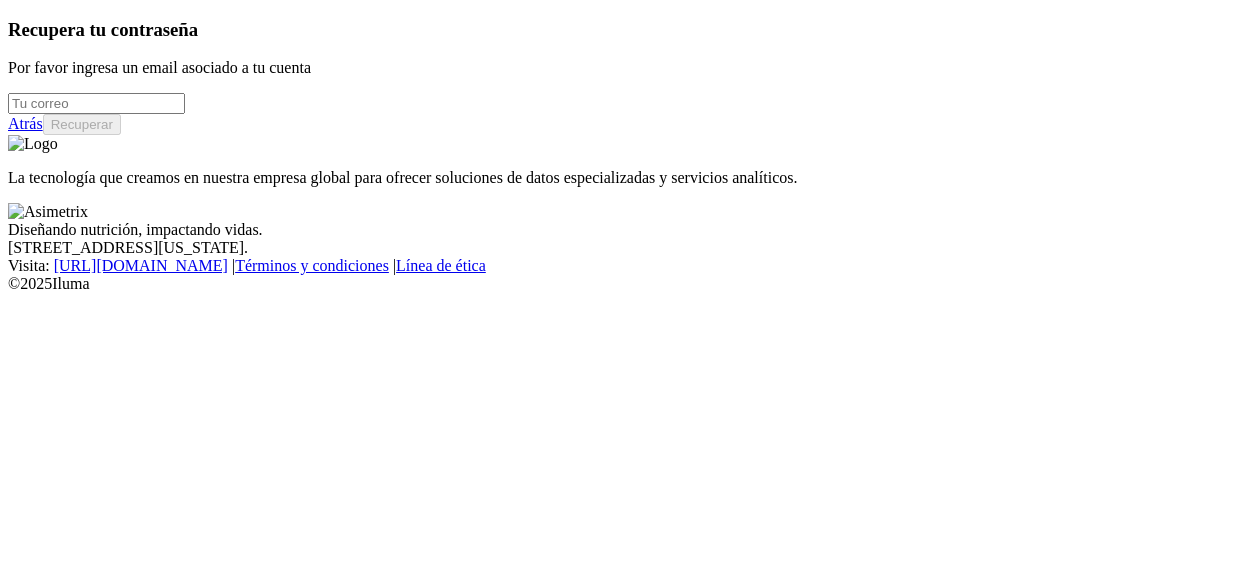 click at bounding box center (96, 103) 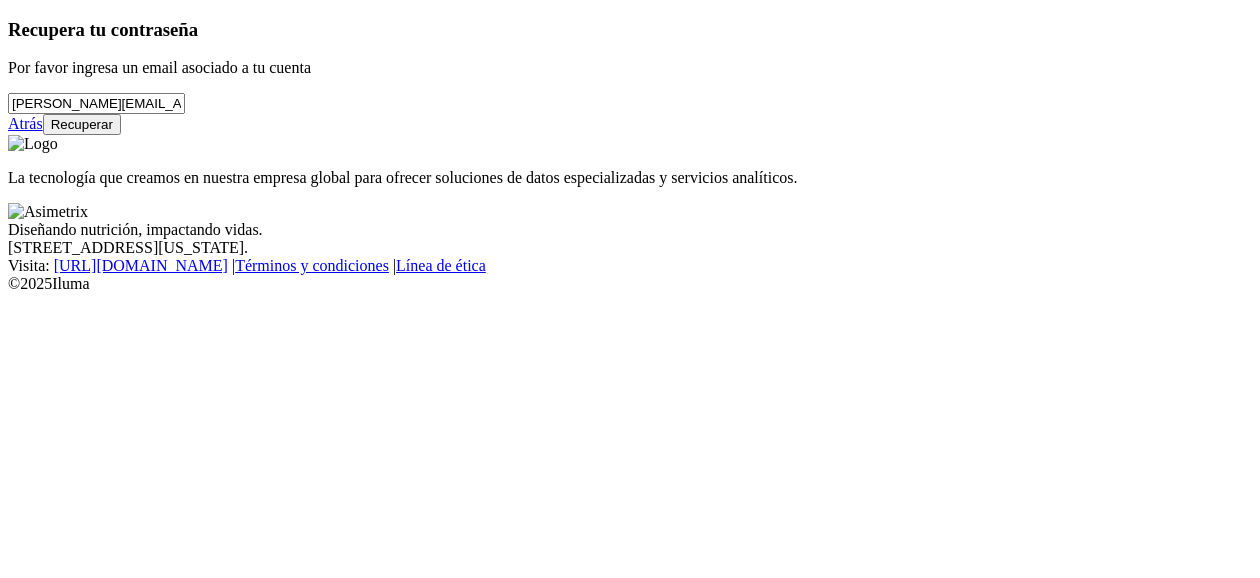 click on "Recuperar" at bounding box center [82, 124] 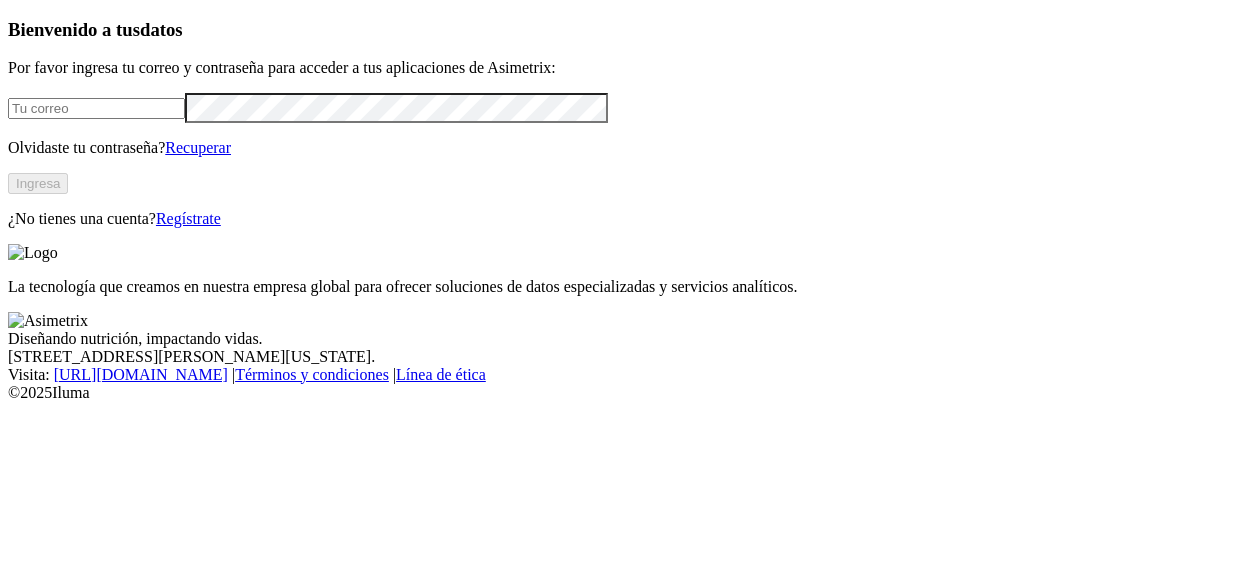 scroll, scrollTop: 0, scrollLeft: 0, axis: both 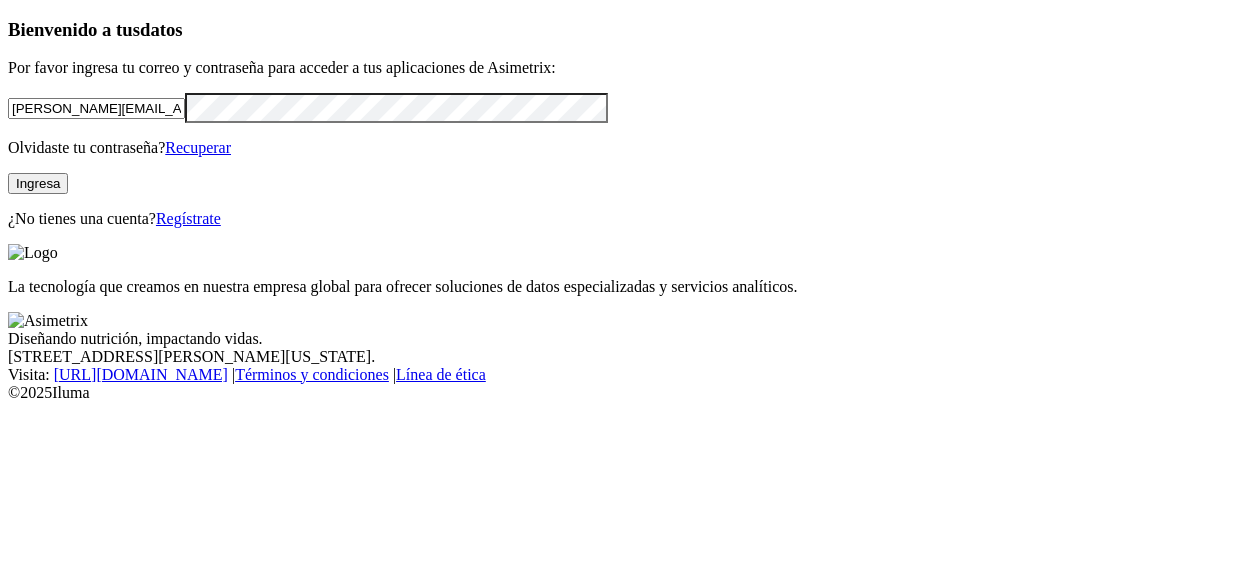 click at bounding box center (0, 0) 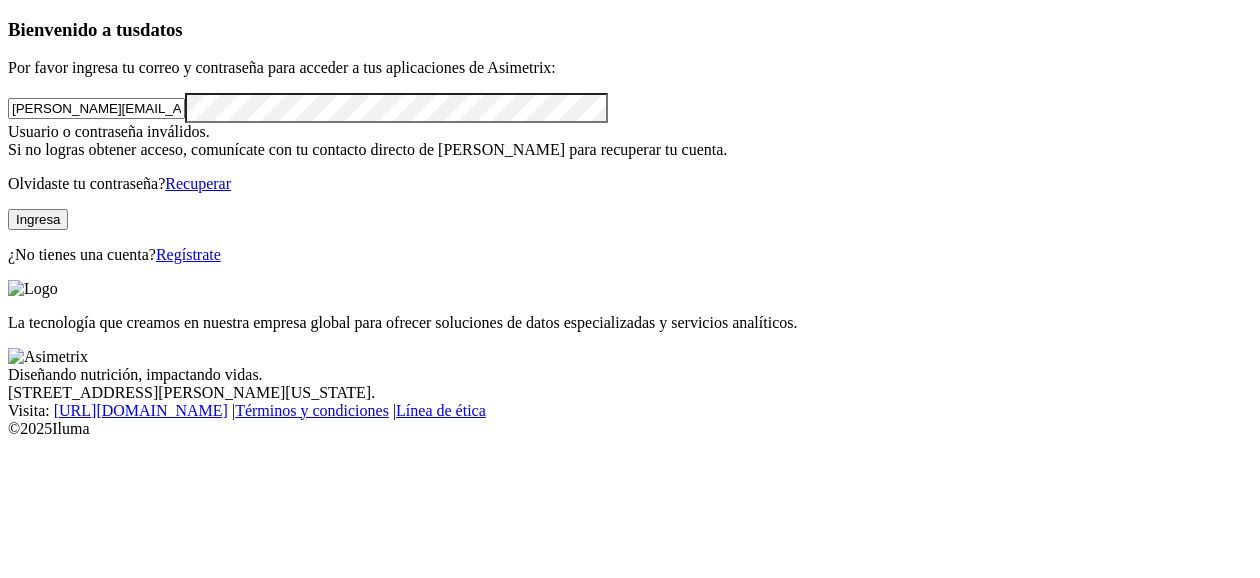 click at bounding box center (0, 0) 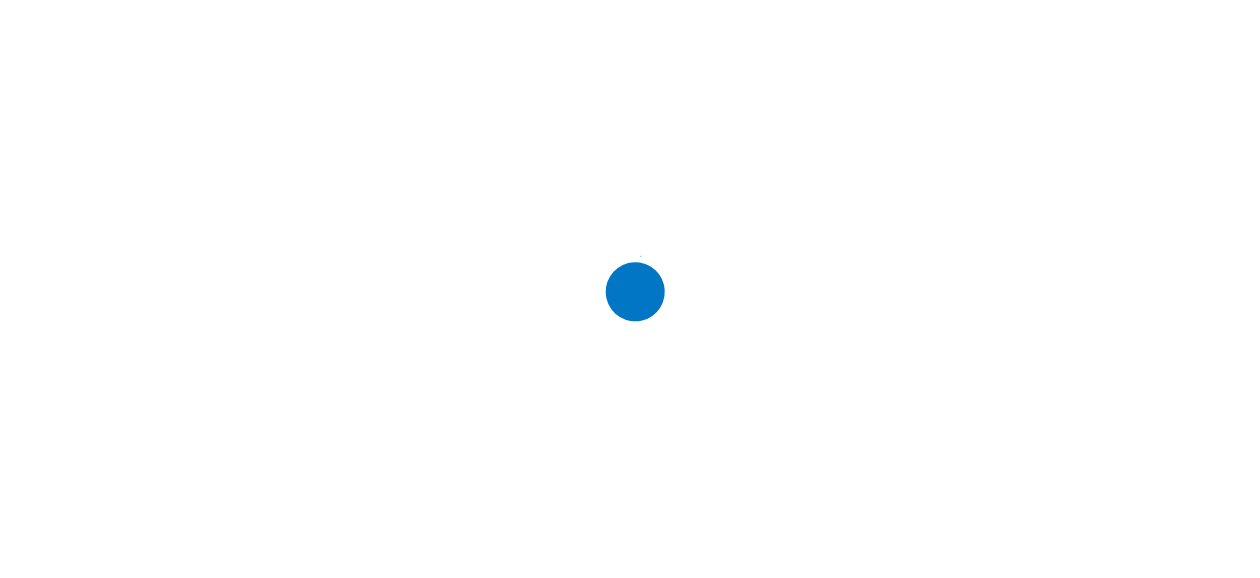 scroll, scrollTop: 0, scrollLeft: 0, axis: both 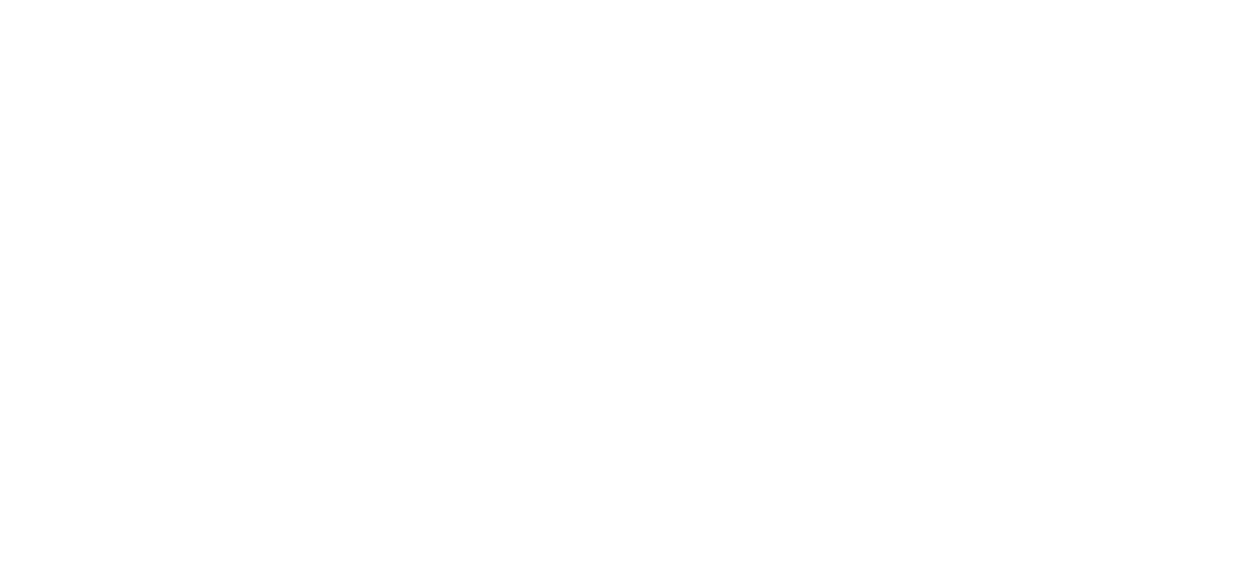 click on ".f833c649-ebfd-4bf3-83aa-e64b698d0dc5 {
fill: none;
stroke-linecap: round;
stroke-linejoin: round;
stroke-width: 3 !important;
}
Know" at bounding box center (630, 2301) 